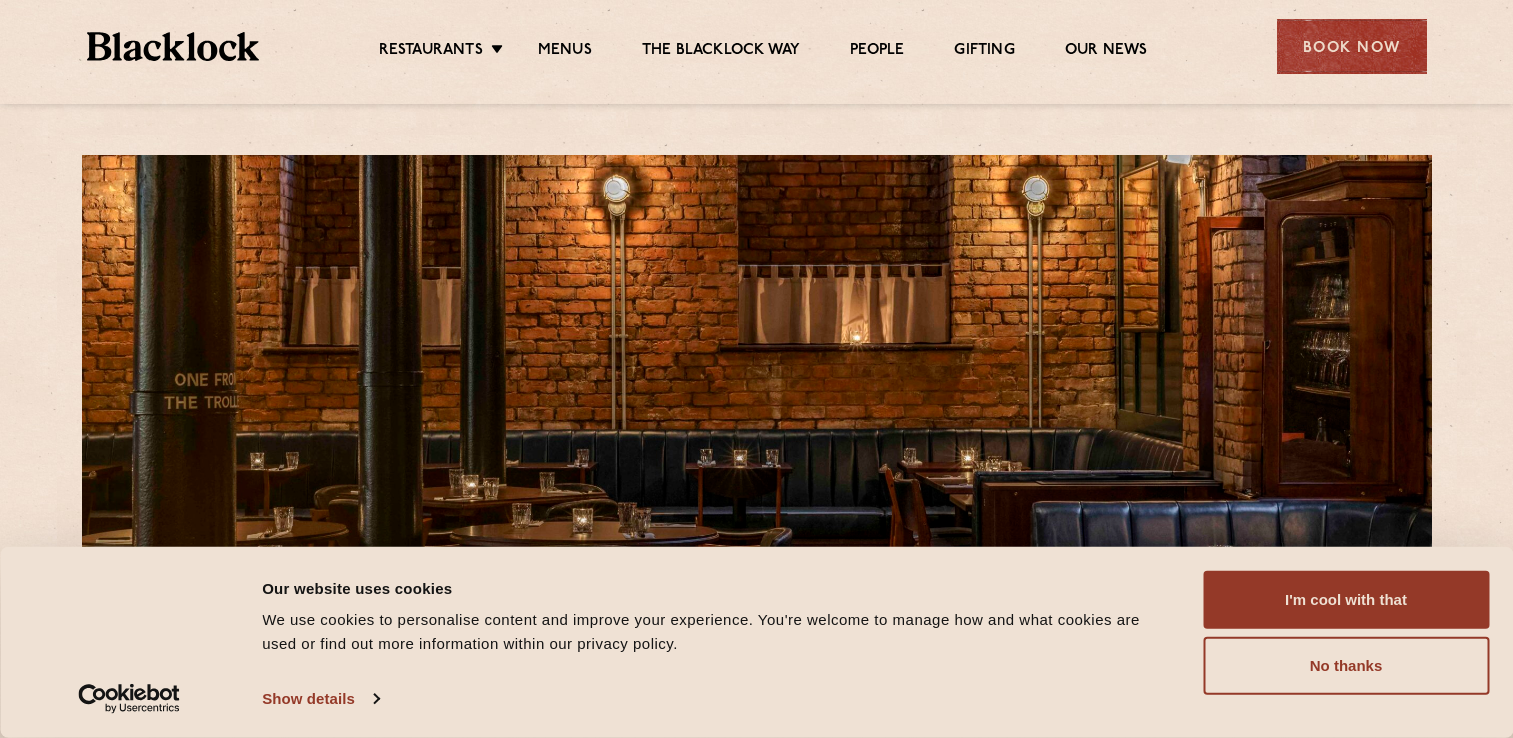 scroll, scrollTop: 0, scrollLeft: 0, axis: both 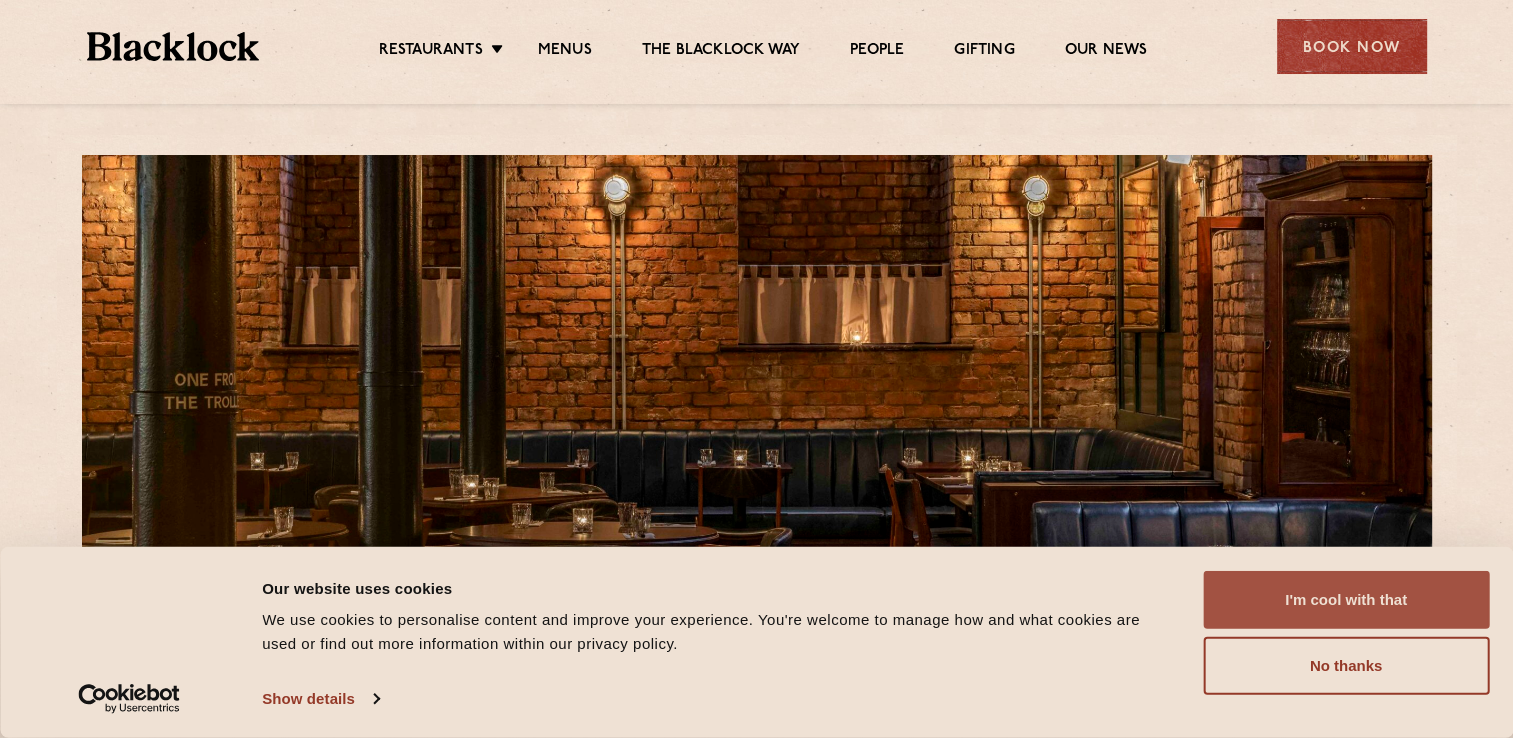 click on "I'm cool with that" at bounding box center (1346, 600) 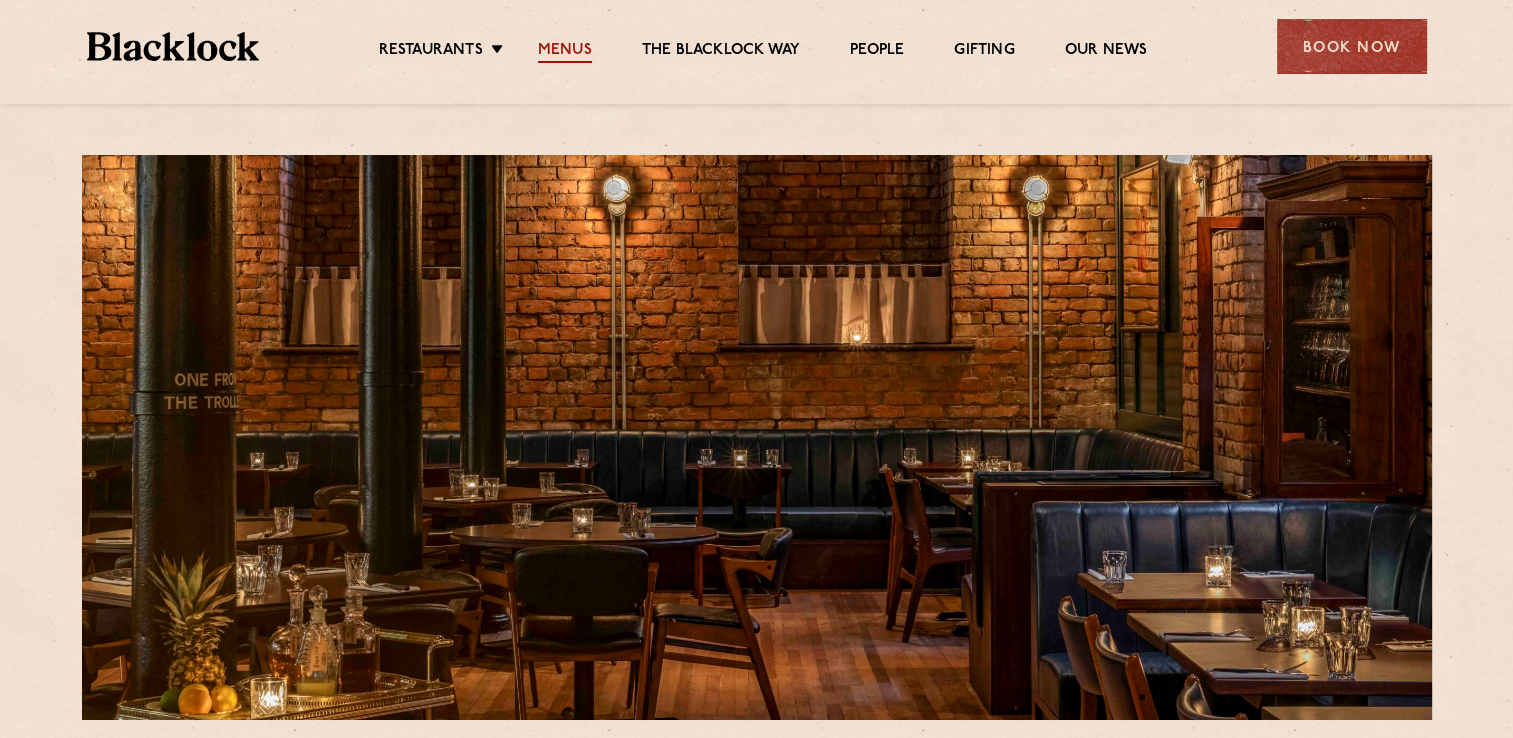 click on "Menus" at bounding box center (565, 52) 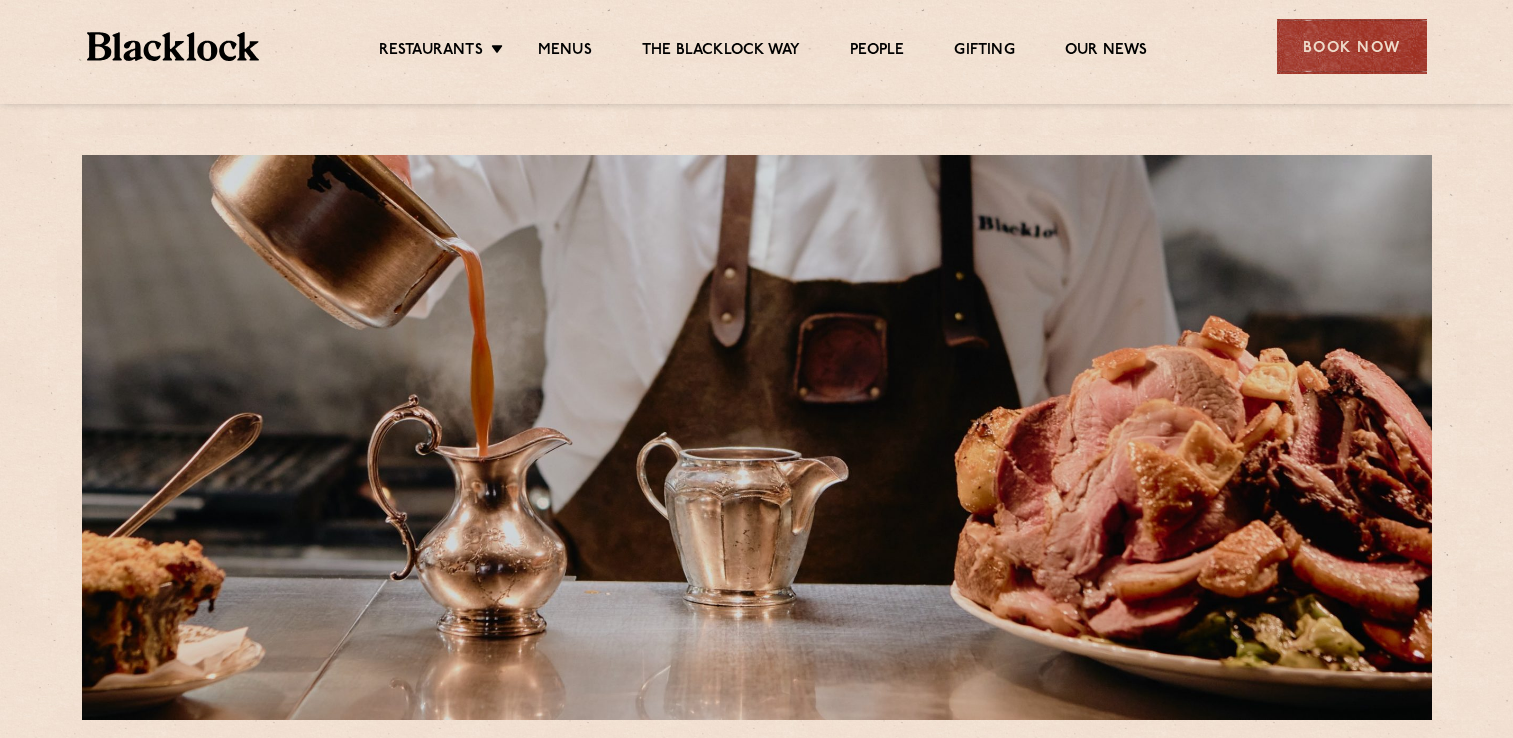scroll, scrollTop: 0, scrollLeft: 0, axis: both 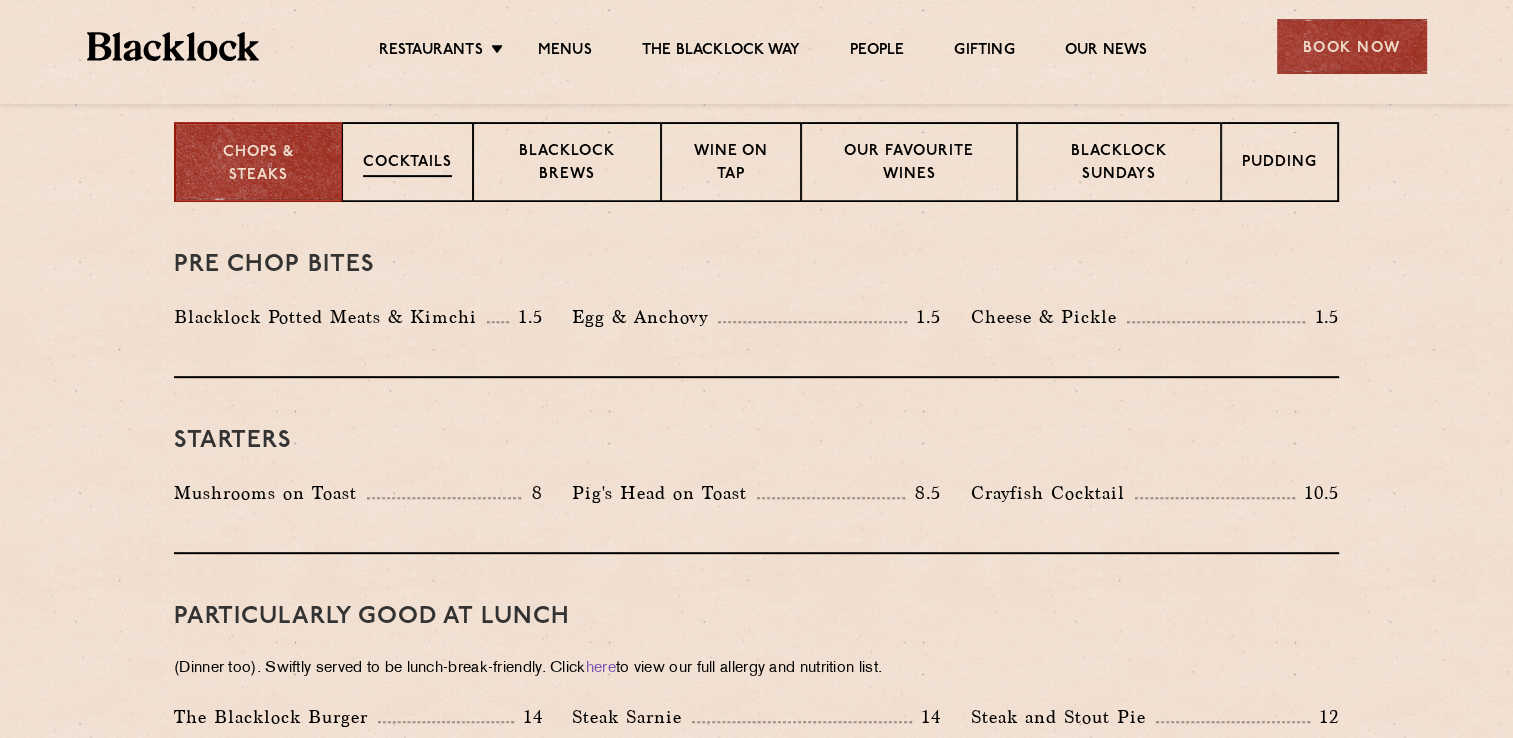 click on "Cocktails" at bounding box center [407, 164] 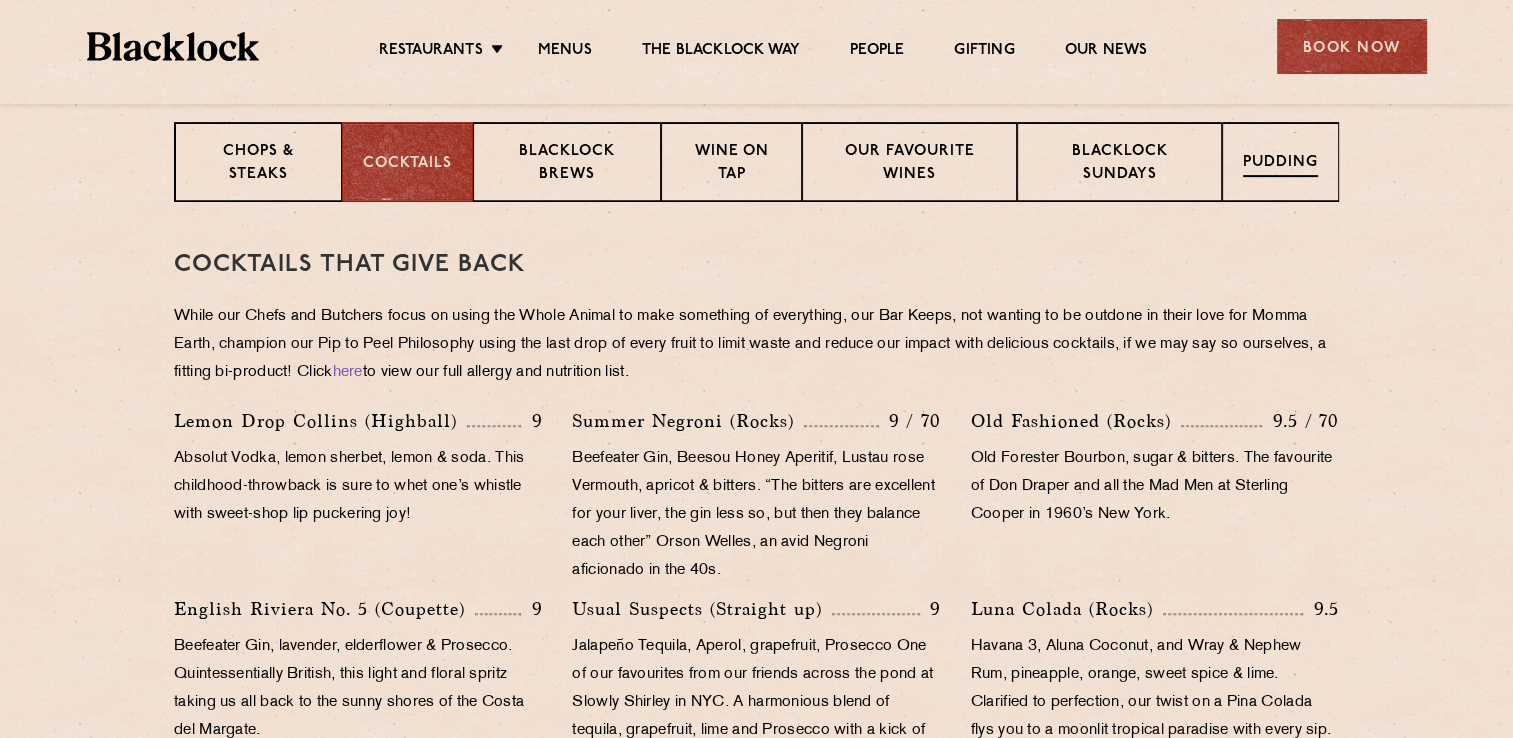 click on "Pudding" at bounding box center (1280, 164) 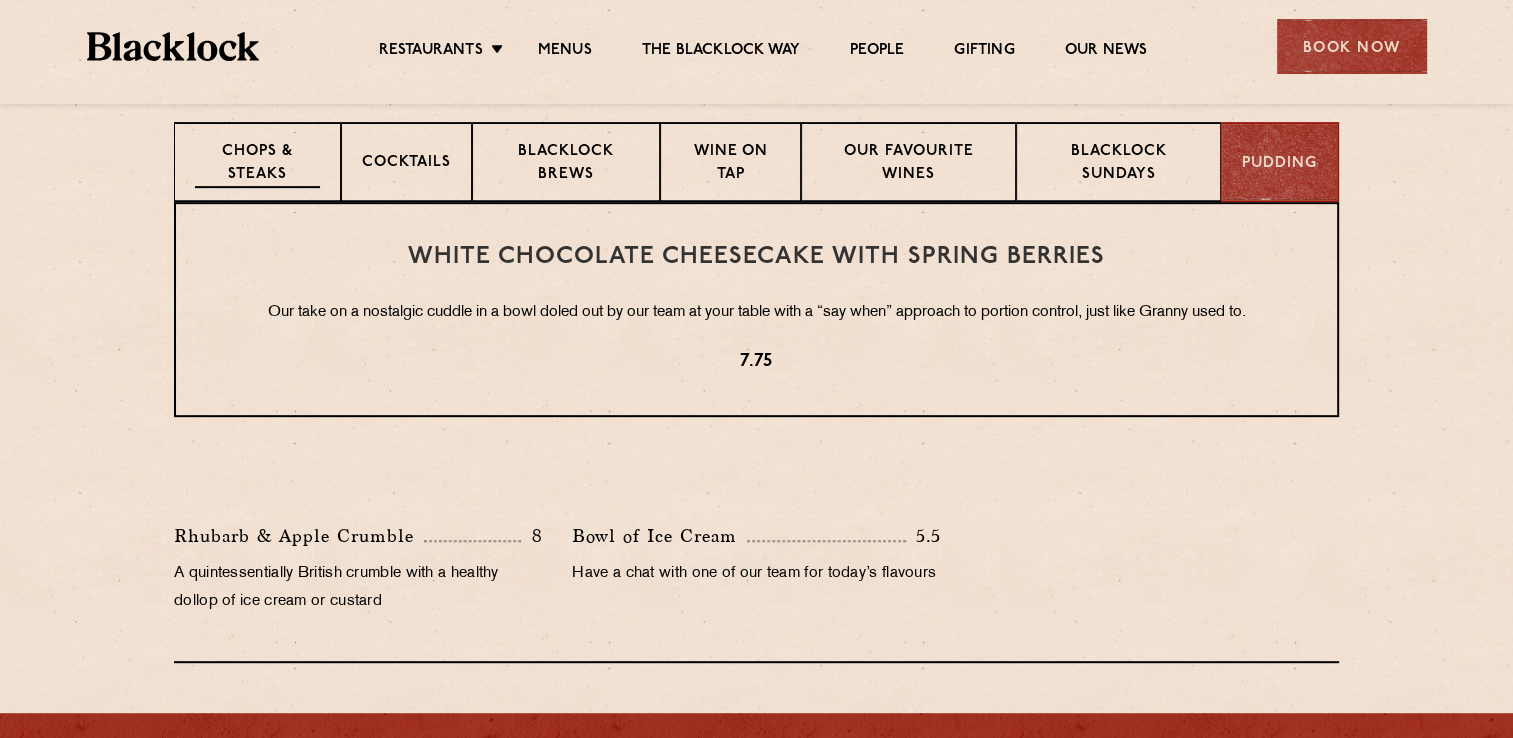 click on "Chops & Steaks" at bounding box center [257, 164] 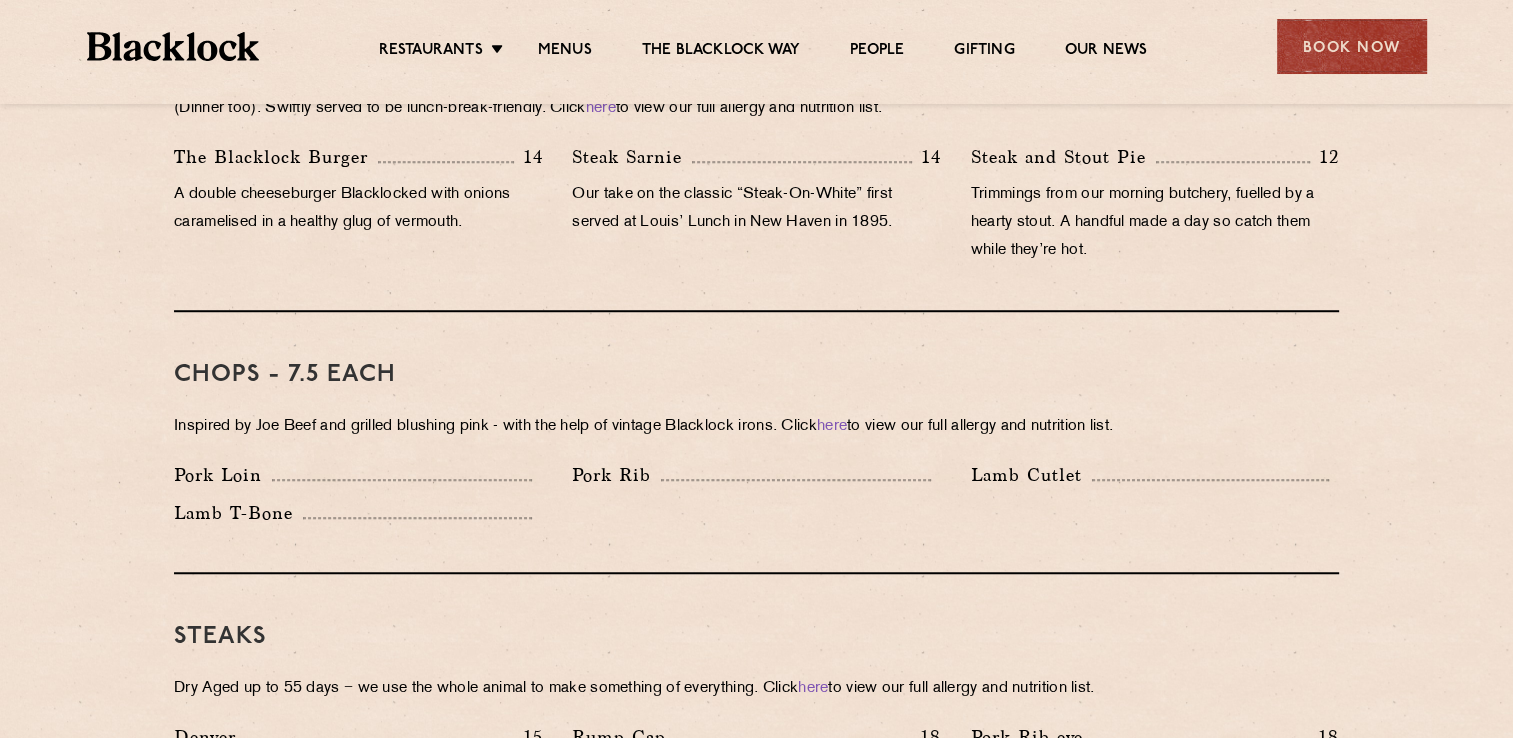 scroll, scrollTop: 1374, scrollLeft: 0, axis: vertical 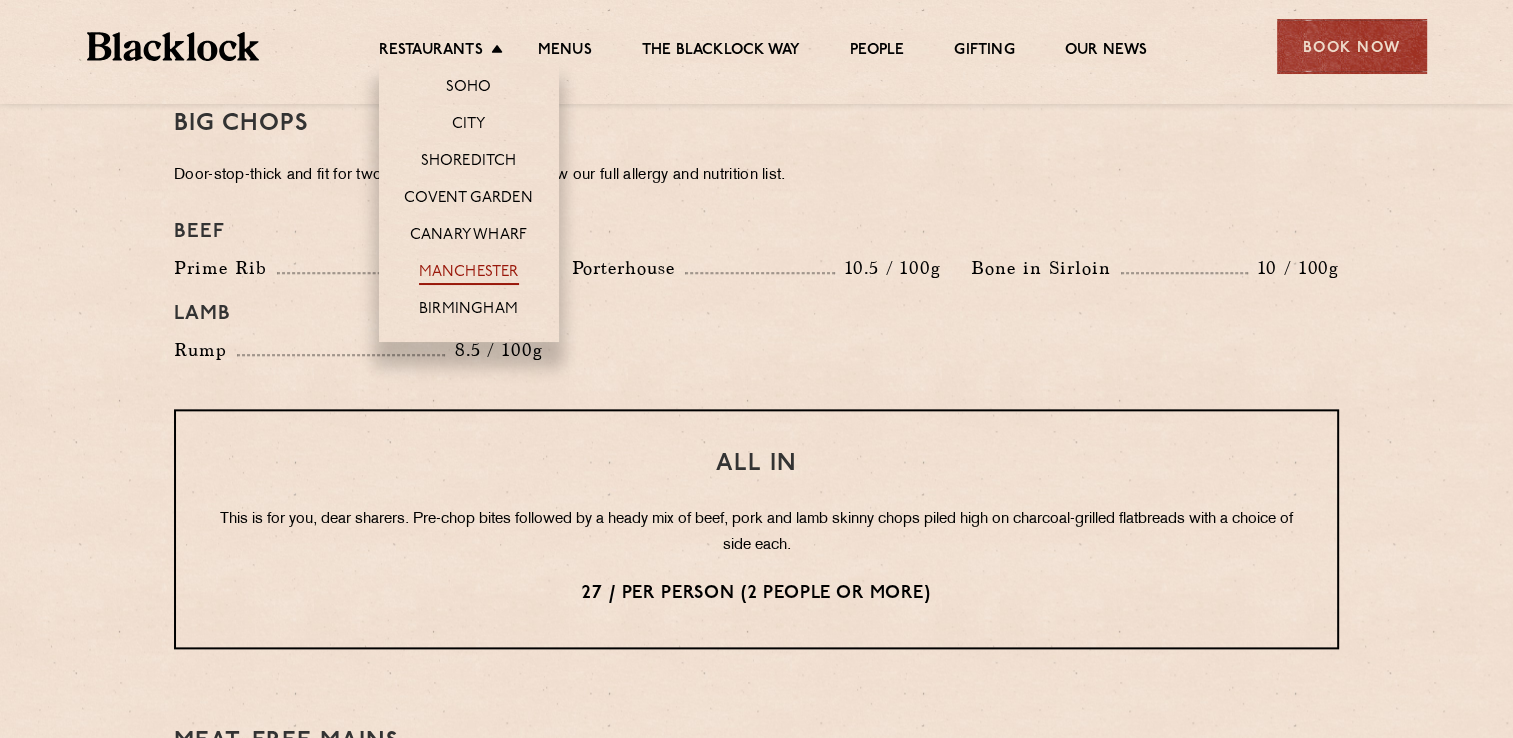 click on "Manchester" at bounding box center (469, 274) 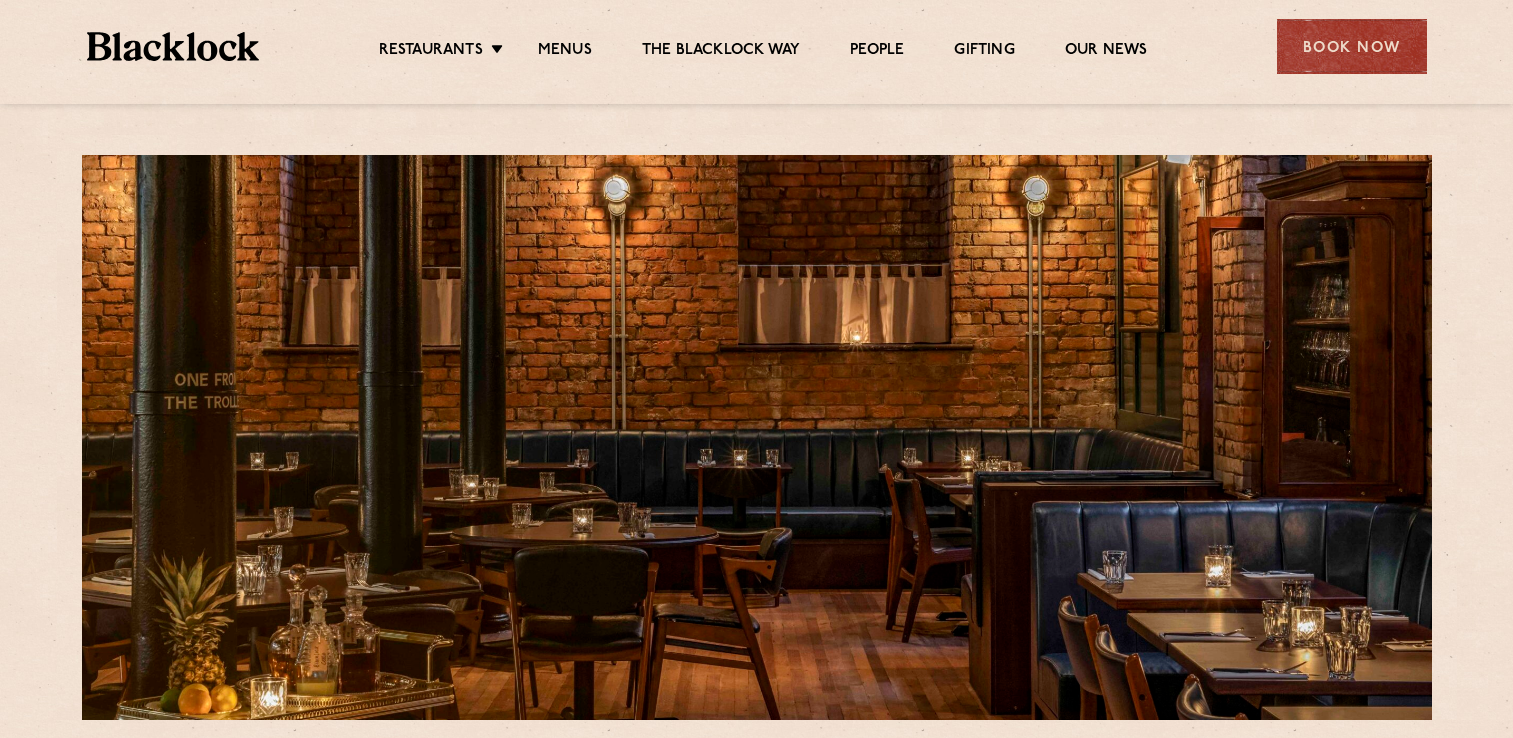 scroll, scrollTop: 0, scrollLeft: 0, axis: both 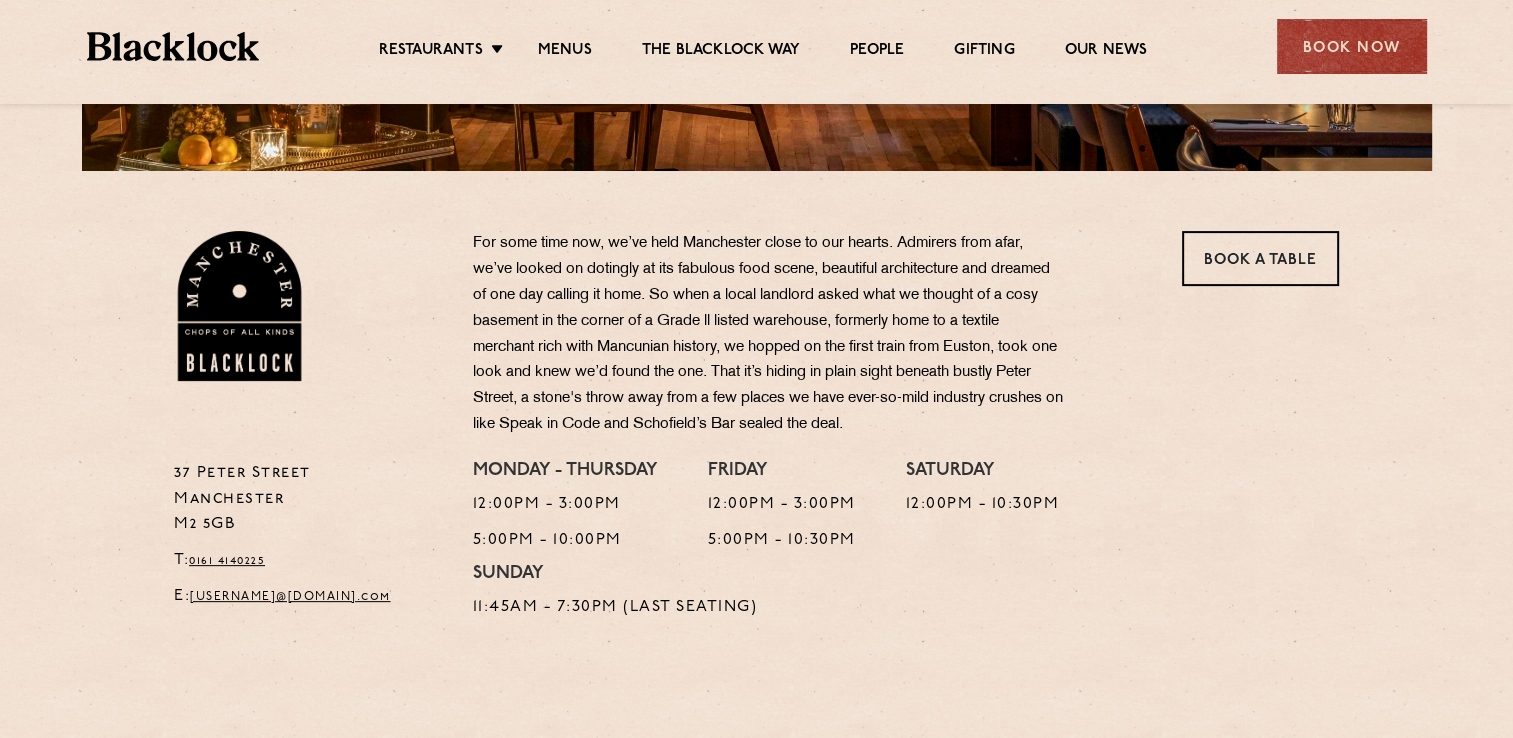 click on "Book a Table" at bounding box center [1254, 346] 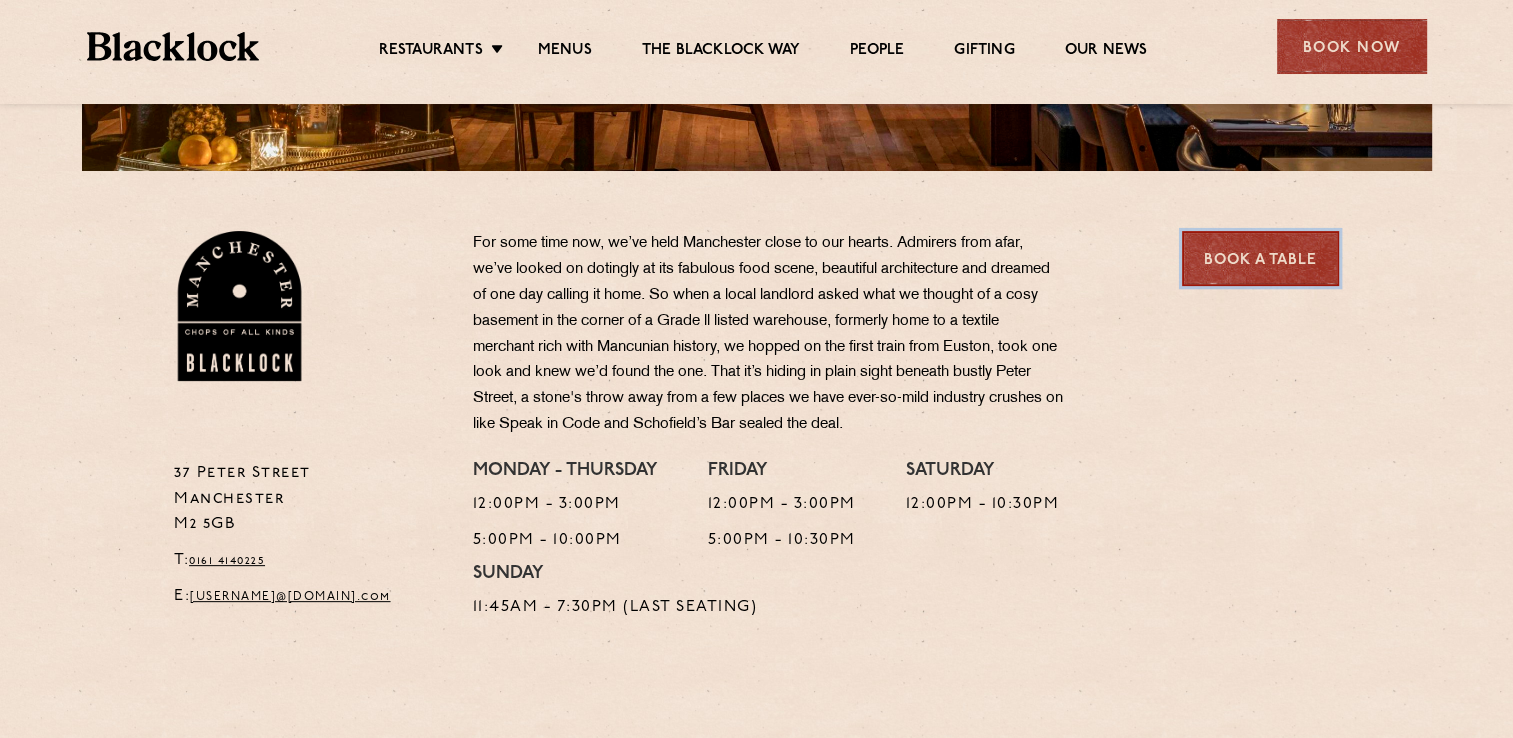 click on "Book a Table" at bounding box center [1260, 258] 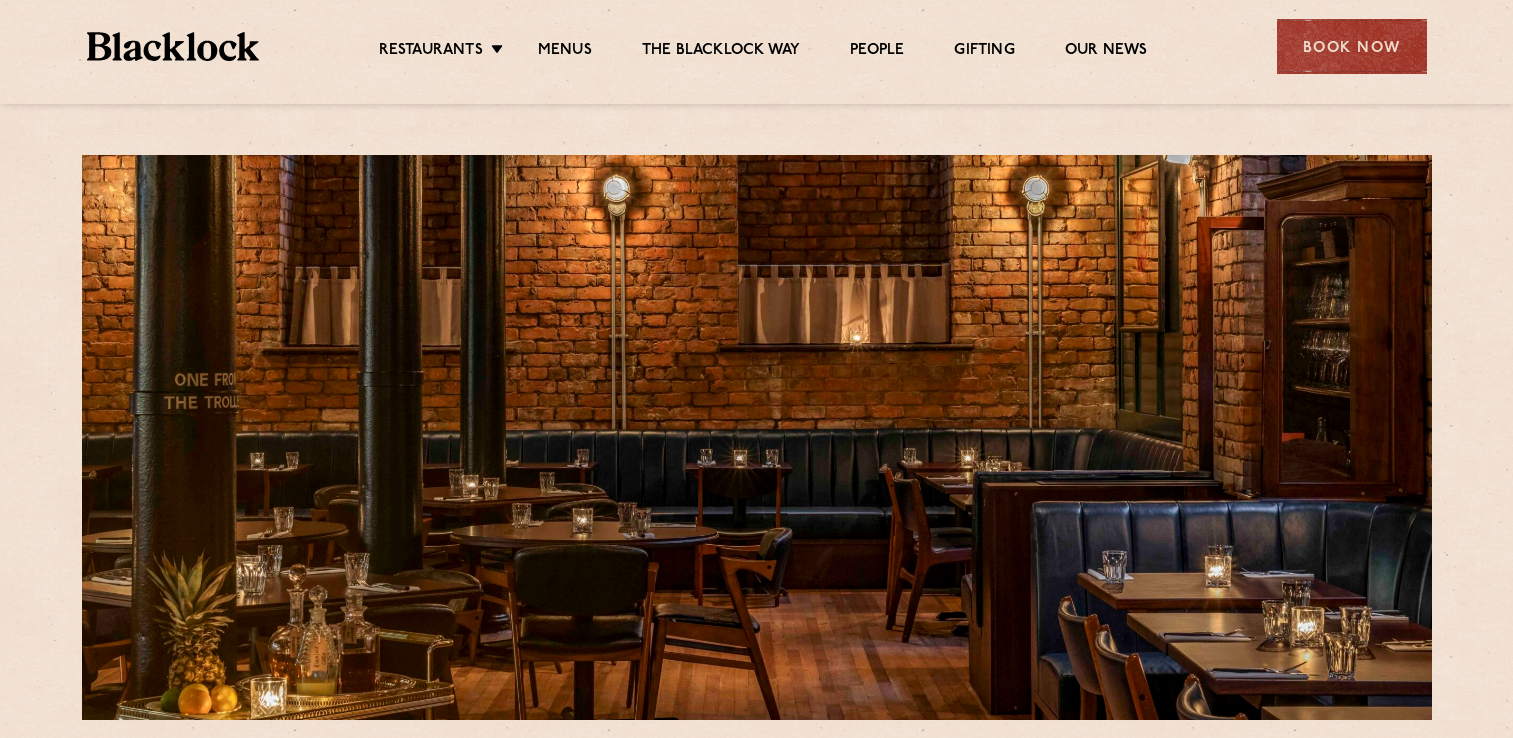 scroll, scrollTop: 0, scrollLeft: 0, axis: both 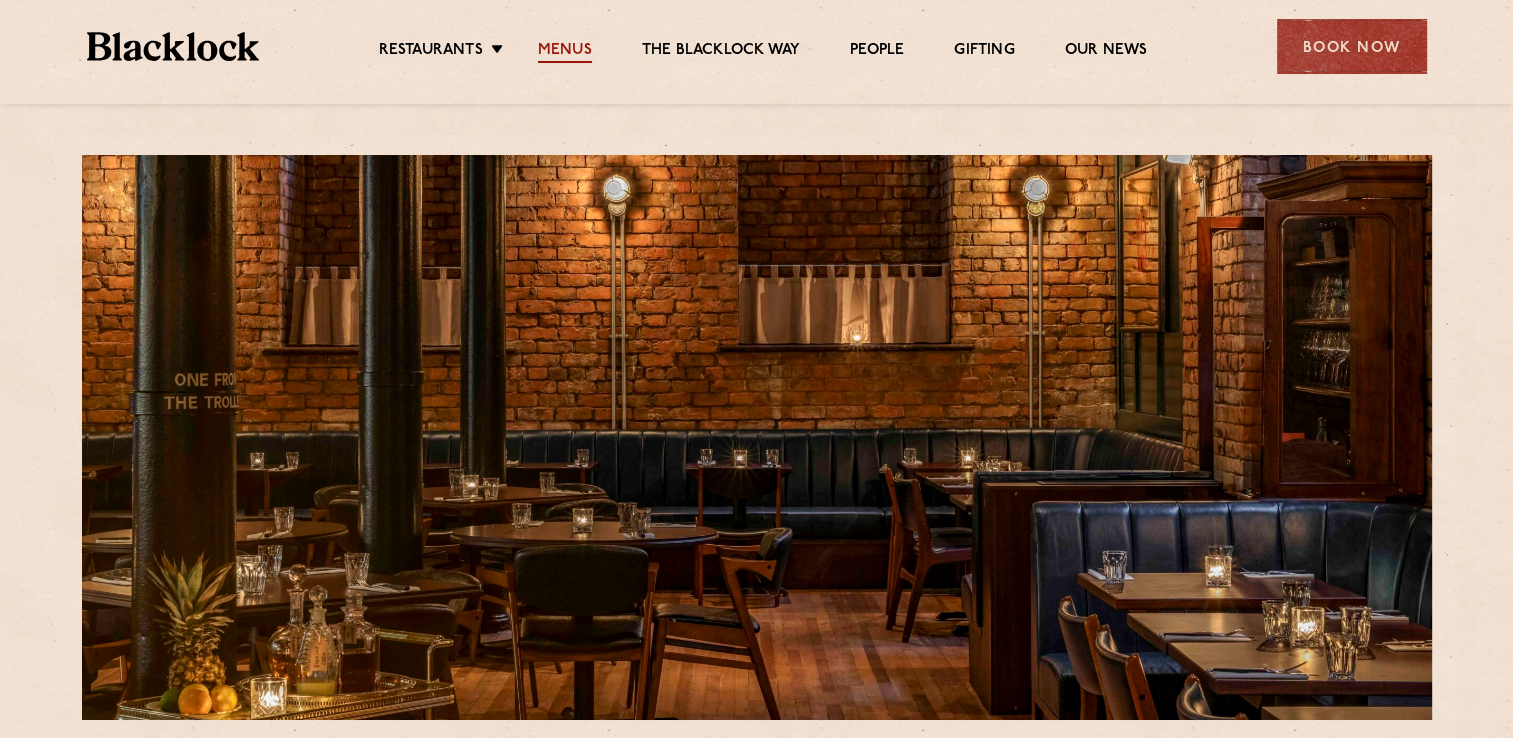 click on "Menus" at bounding box center [565, 52] 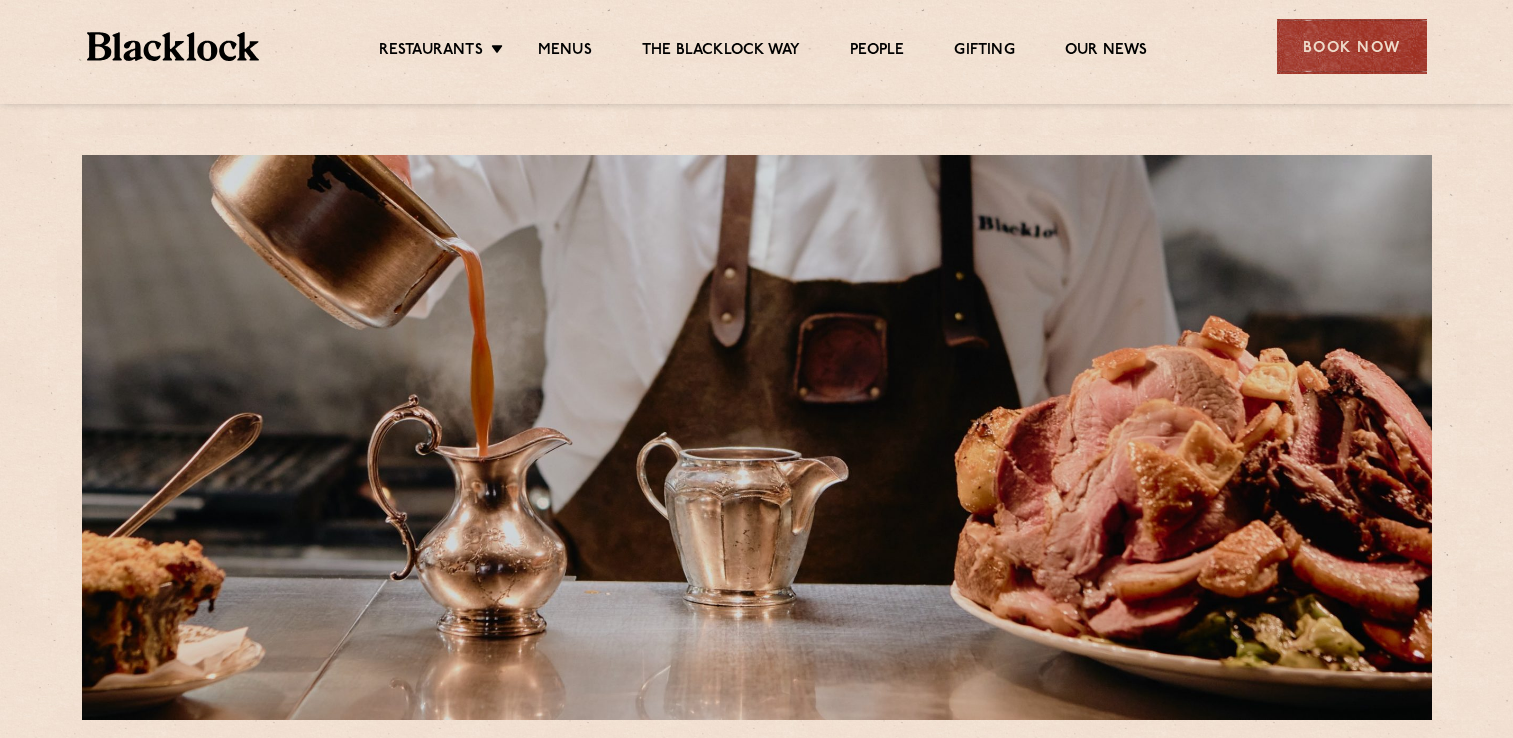 scroll, scrollTop: 0, scrollLeft: 0, axis: both 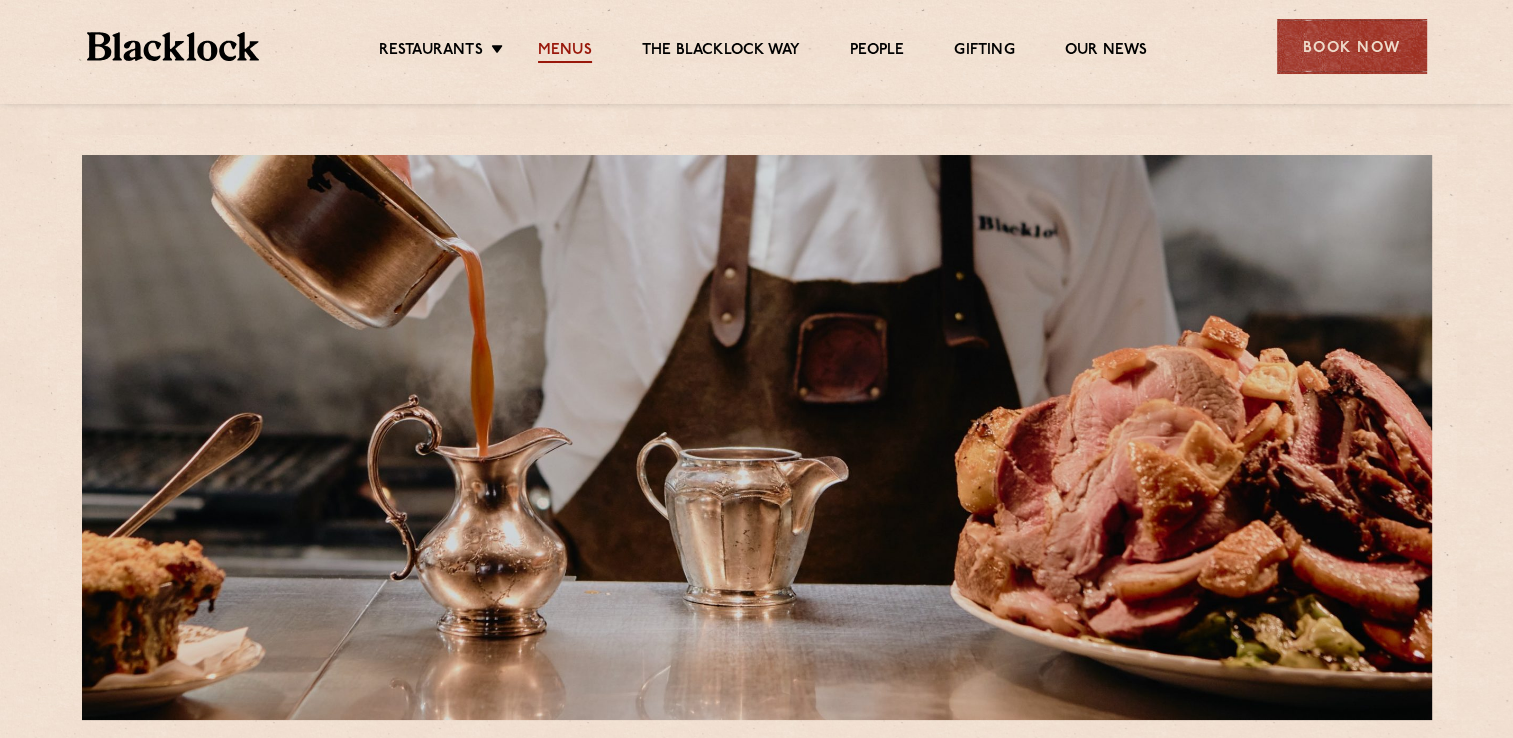 click on "Menus" at bounding box center (565, 52) 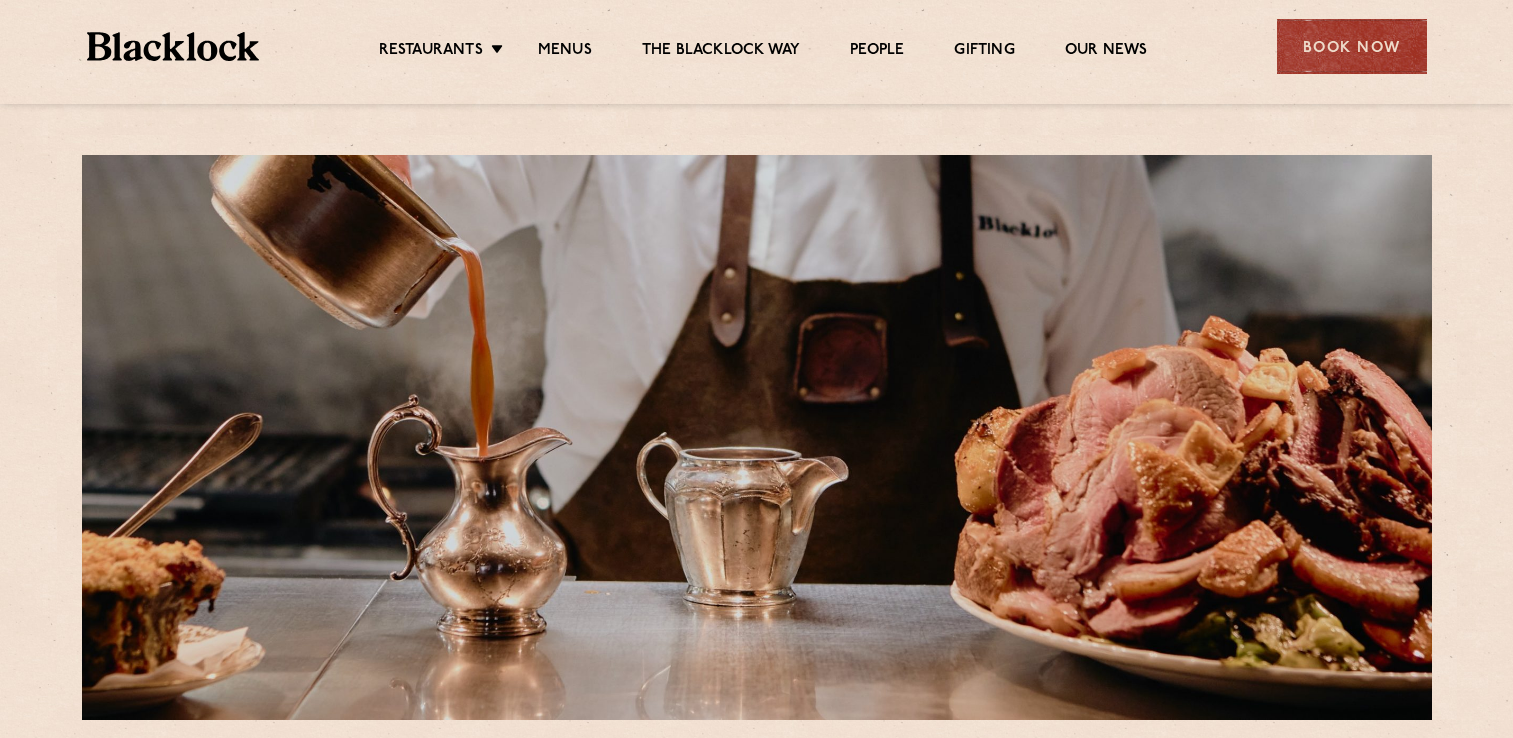 scroll, scrollTop: 0, scrollLeft: 0, axis: both 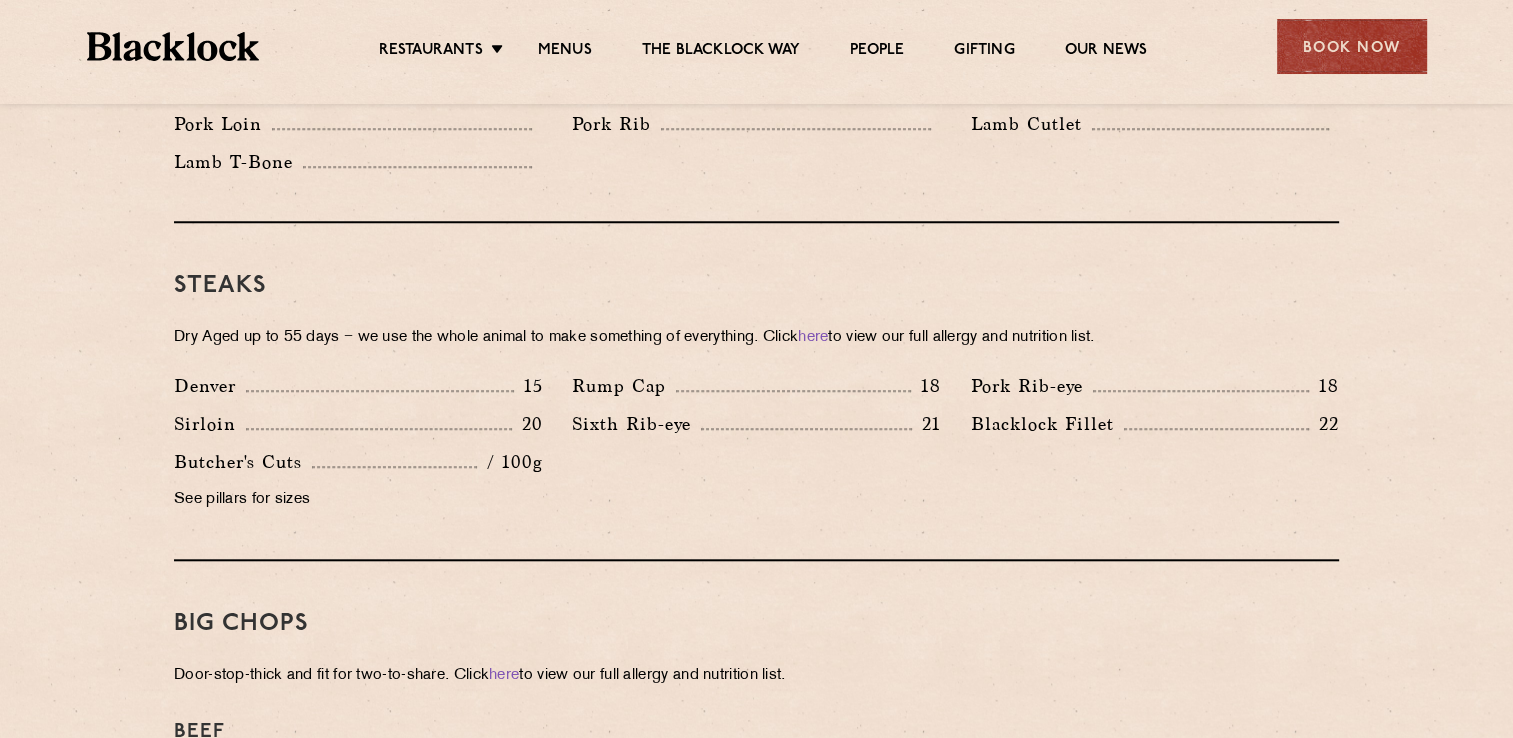 click on "Steaks Dry Aged up to 55 days − we use the whole animal to make something of everything. Click  here  to view our full allergy and nutrition list. Denver 15 Rump Cap 18 Pork Rib-eye 18 Sirloin 20 Sixth Rib-eye 21 Blacklock Fillet 22 Butcher's Cuts / 100g See pillars for sizes" at bounding box center [756, 392] 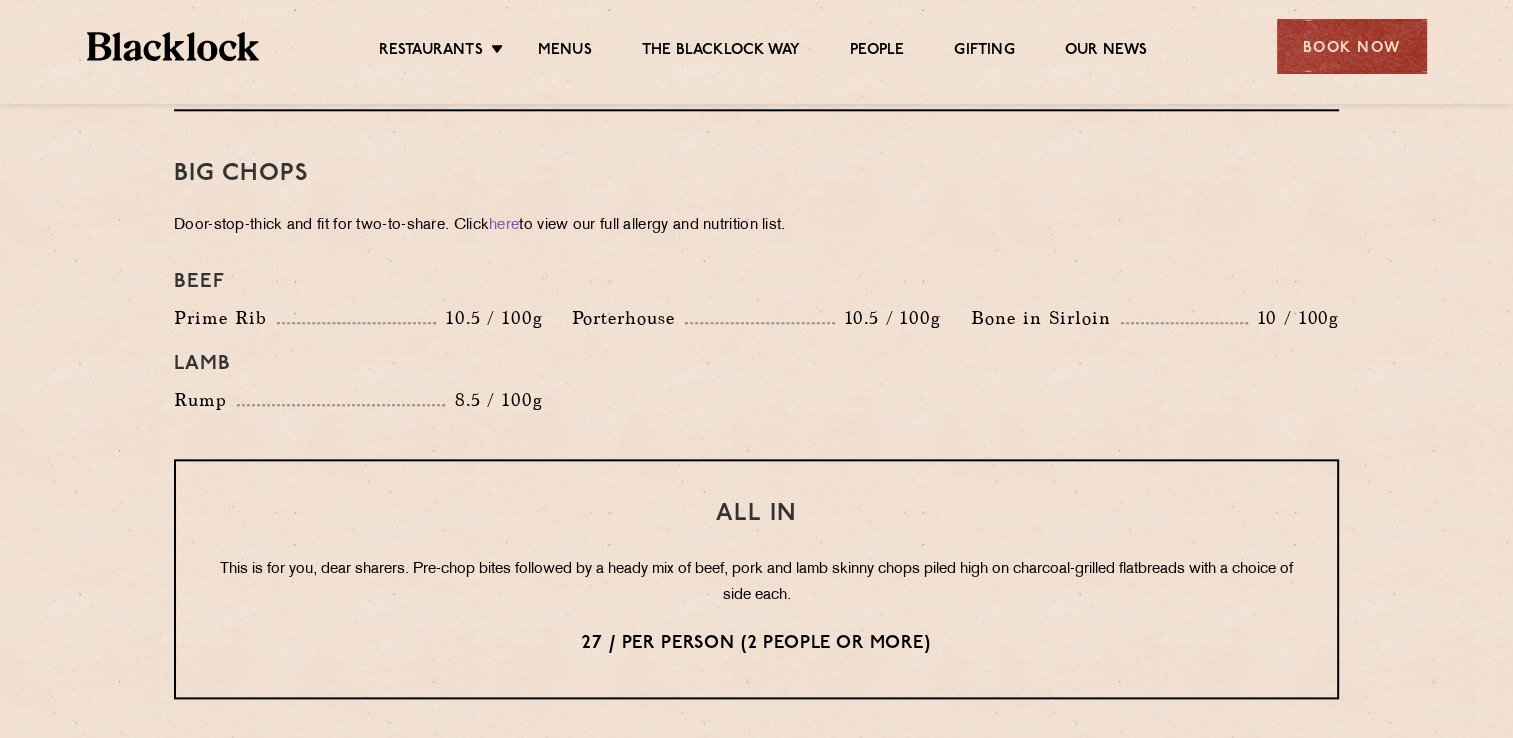 scroll, scrollTop: 2235, scrollLeft: 0, axis: vertical 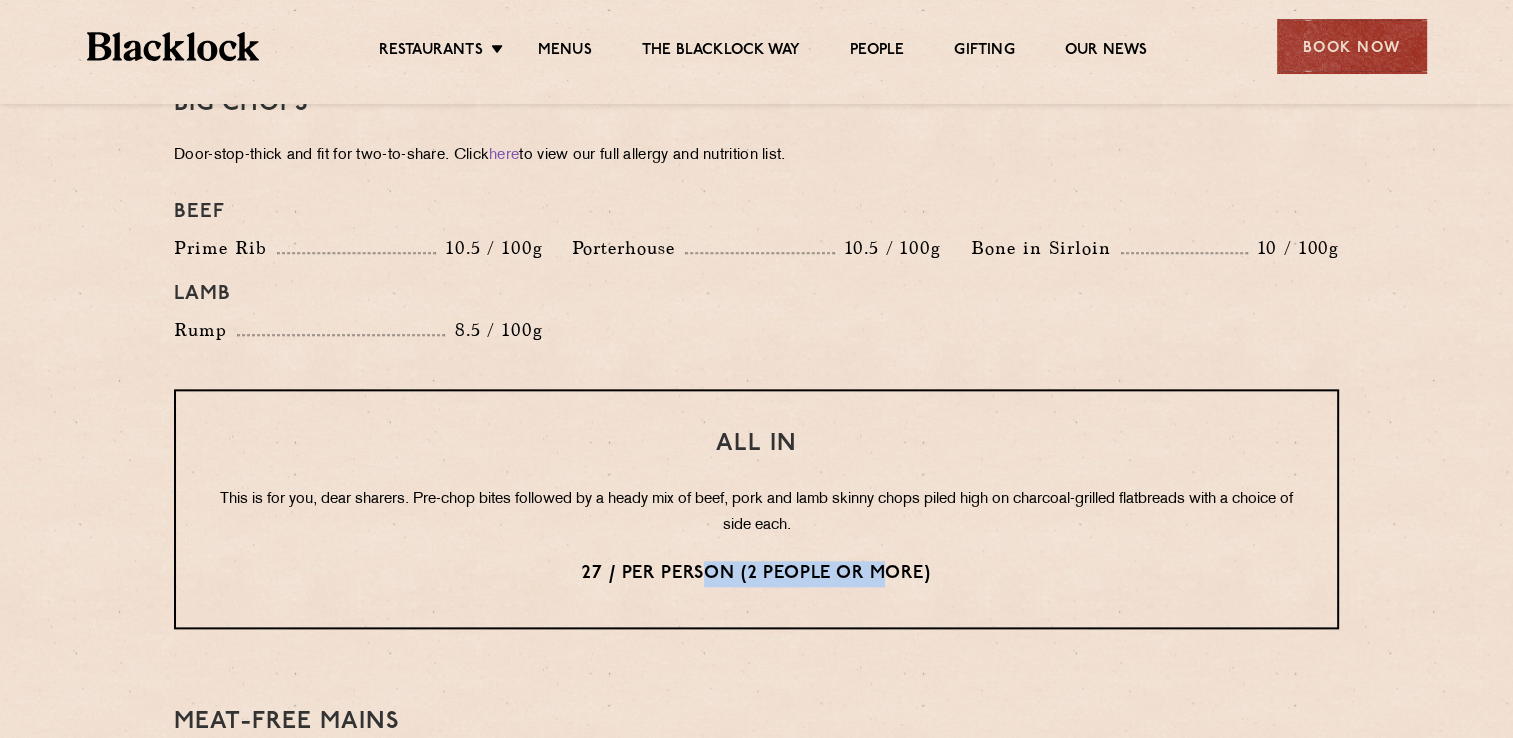 drag, startPoint x: 890, startPoint y: 578, endPoint x: 703, endPoint y: 576, distance: 187.0107 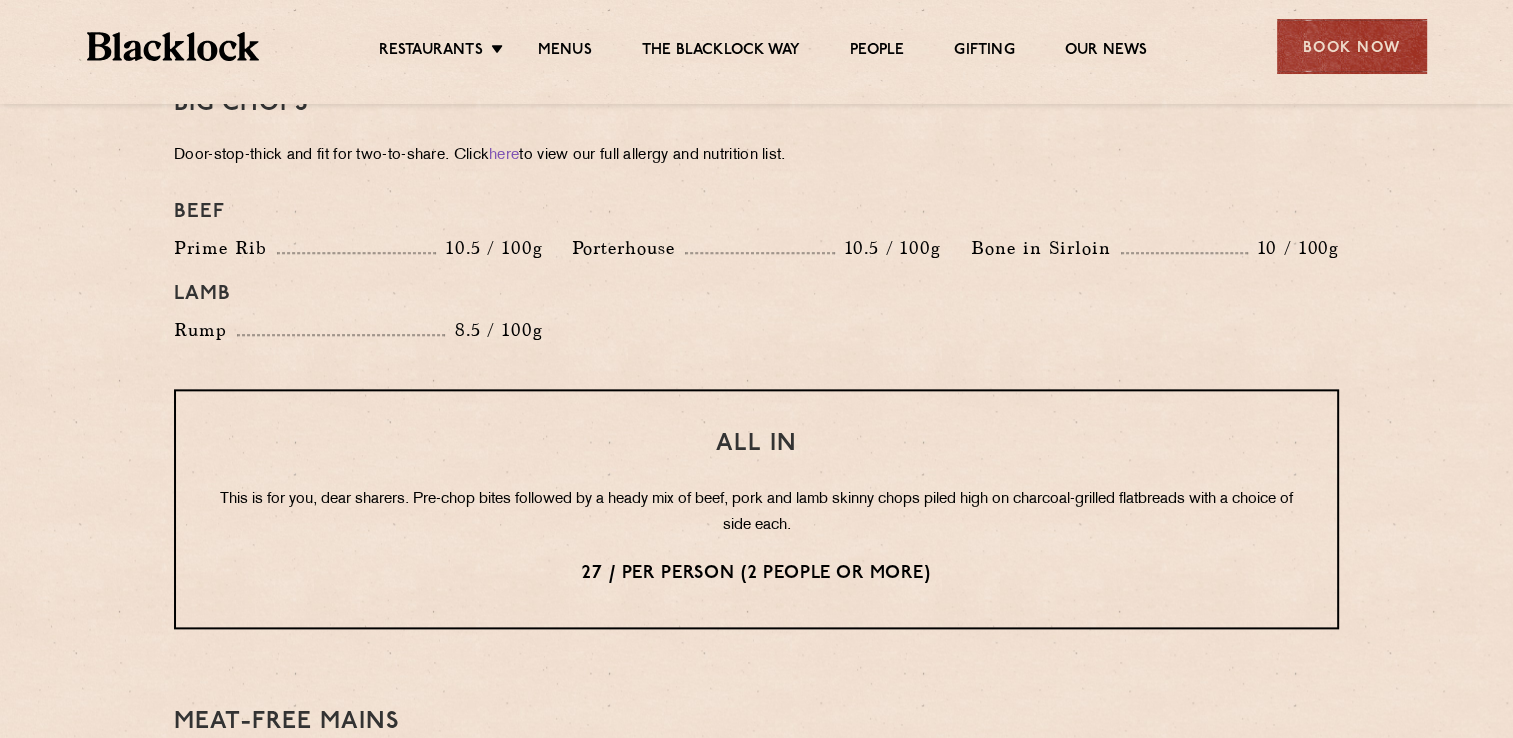 click on "All In This is for you, dear sharers. Pre-chop bites followed by a heady mix of beef, pork and lamb skinny chops piled high on charcoal-grilled flatbreads with a choice of side each. 27 / per person (2 people or more)" at bounding box center (756, 509) 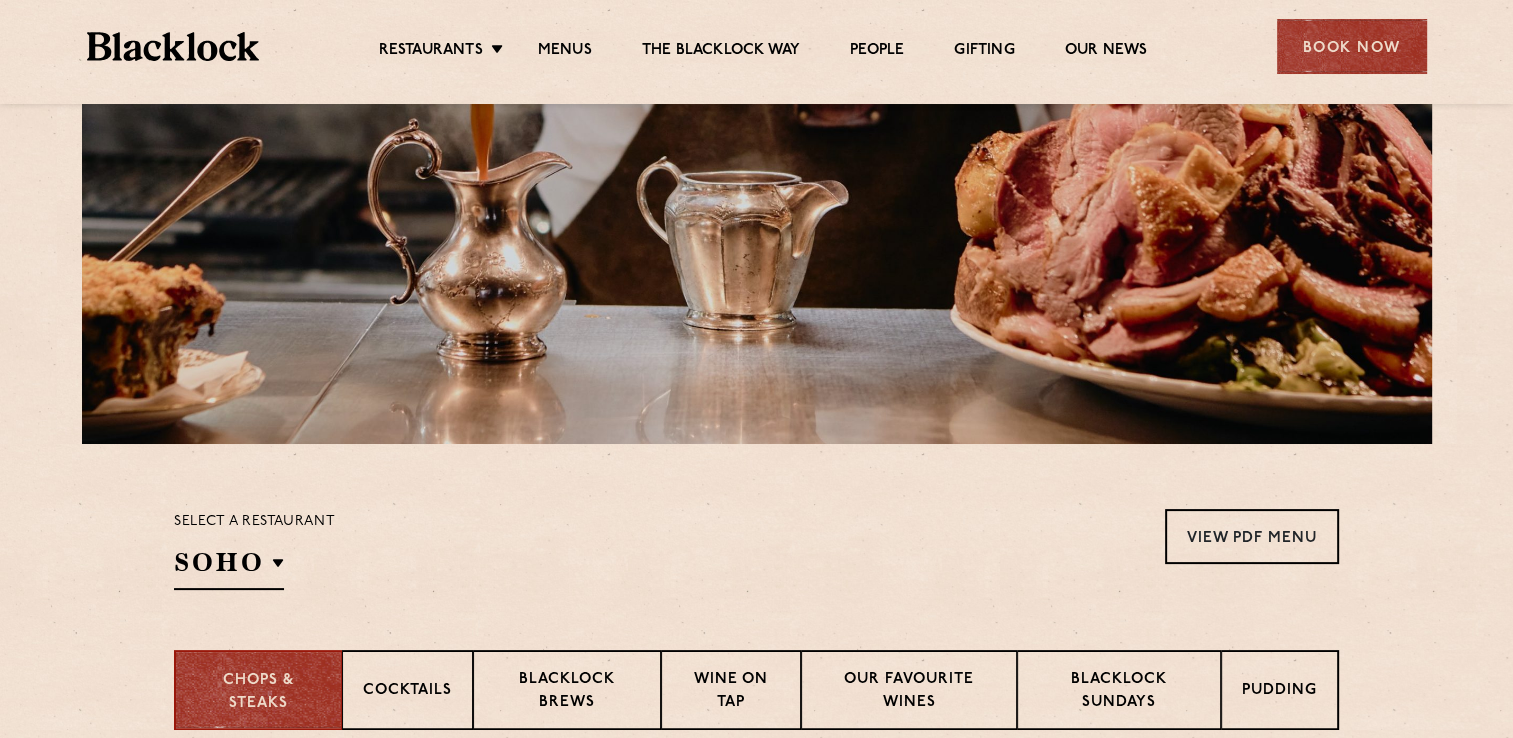 scroll, scrollTop: 226, scrollLeft: 0, axis: vertical 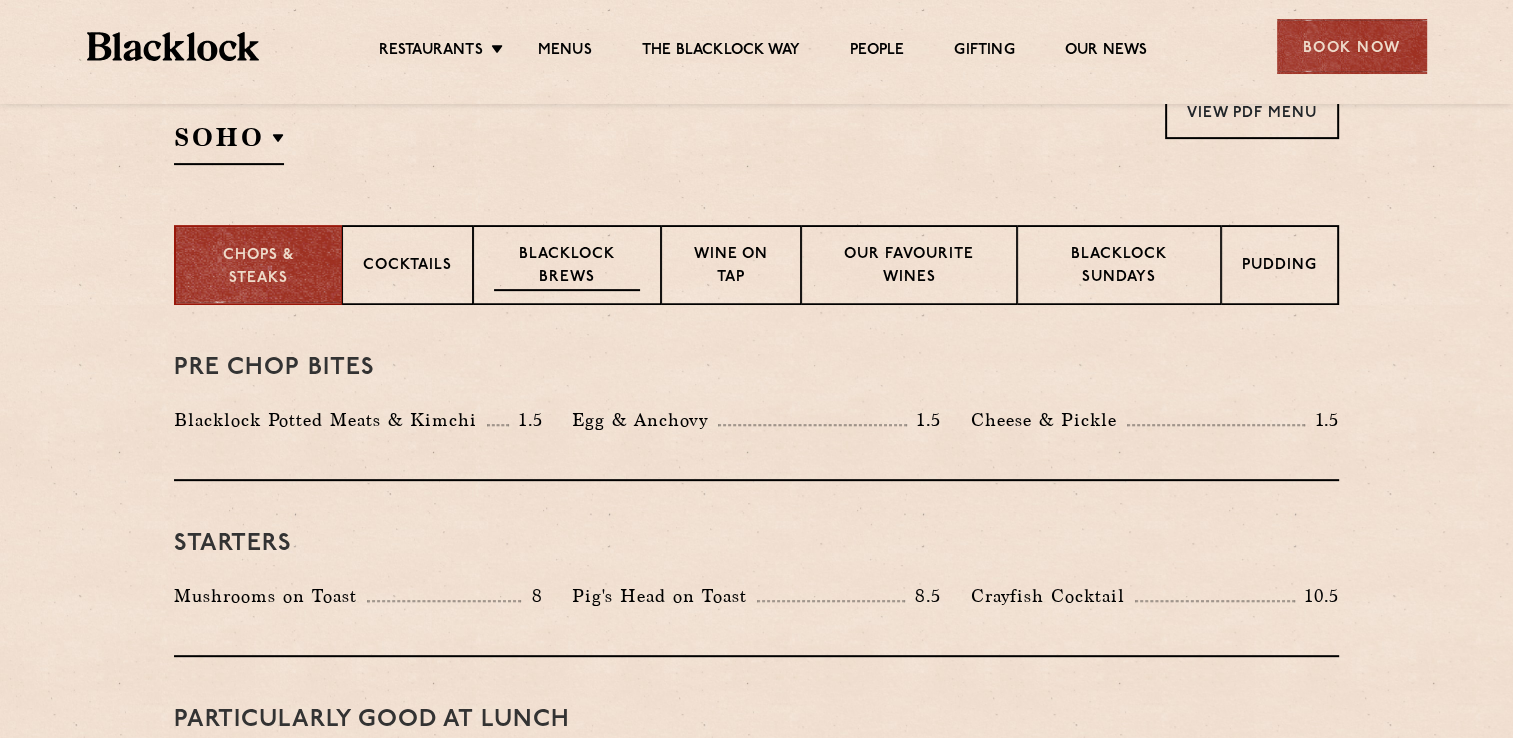 click on "Blacklock Brews" at bounding box center [567, 267] 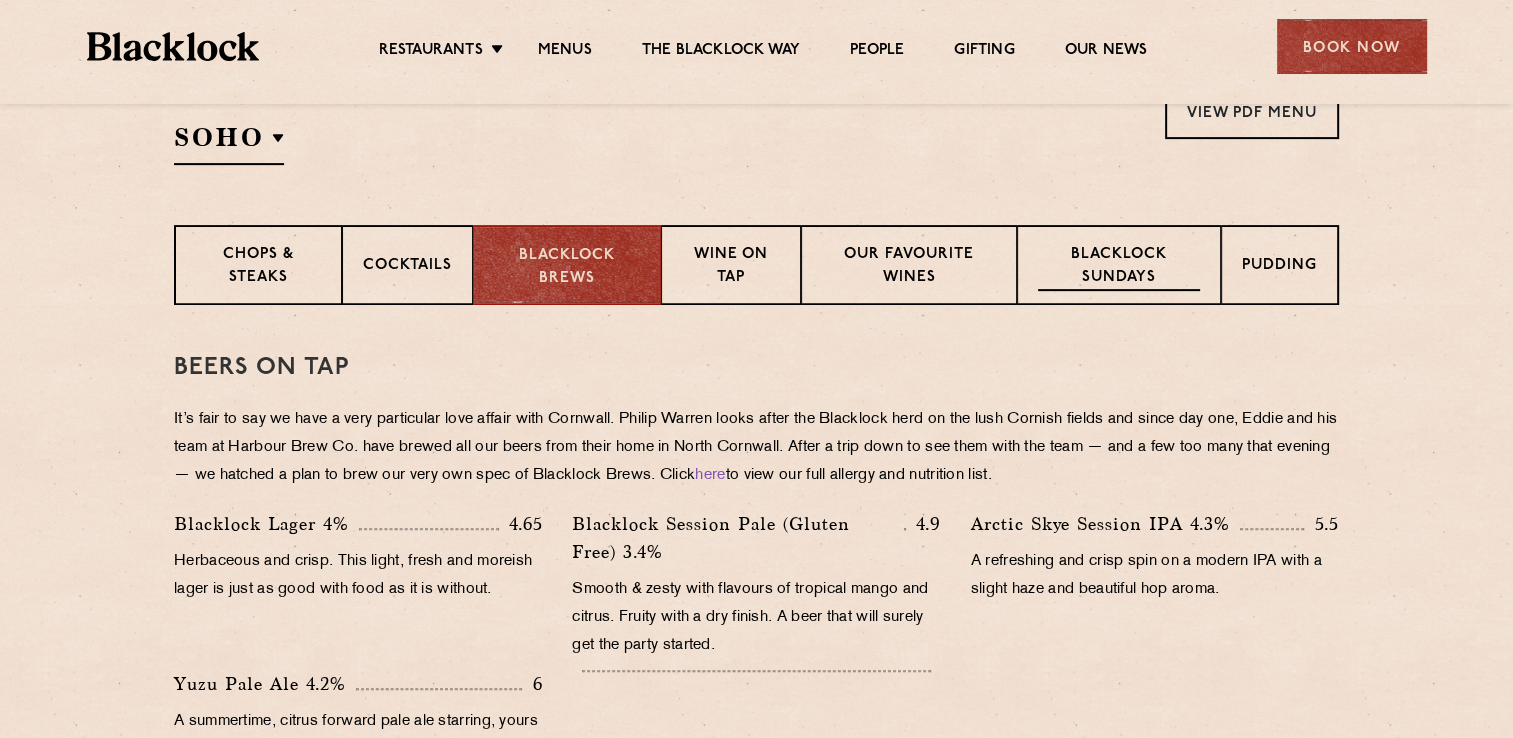 click on "Blacklock Sundays" at bounding box center (1119, 267) 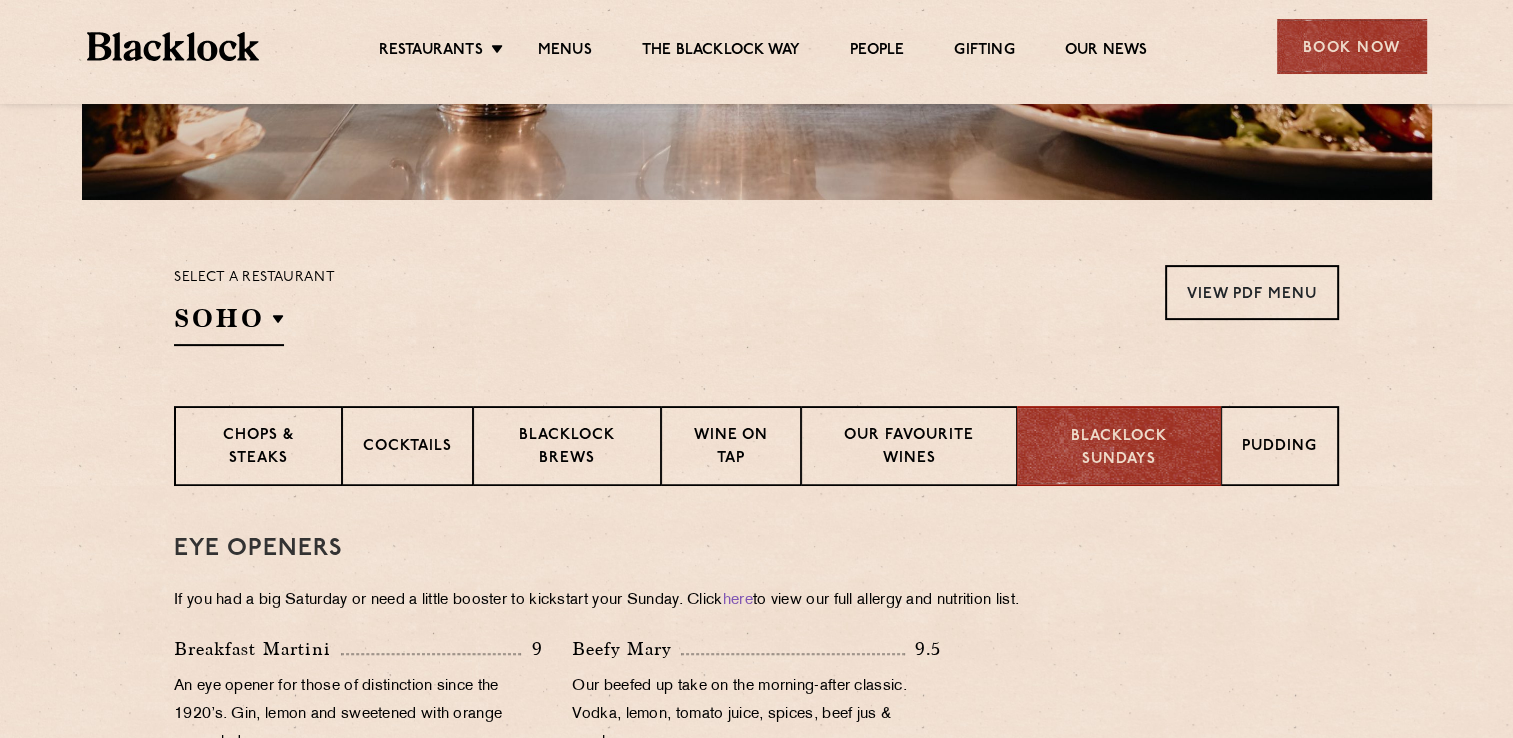 scroll, scrollTop: 516, scrollLeft: 0, axis: vertical 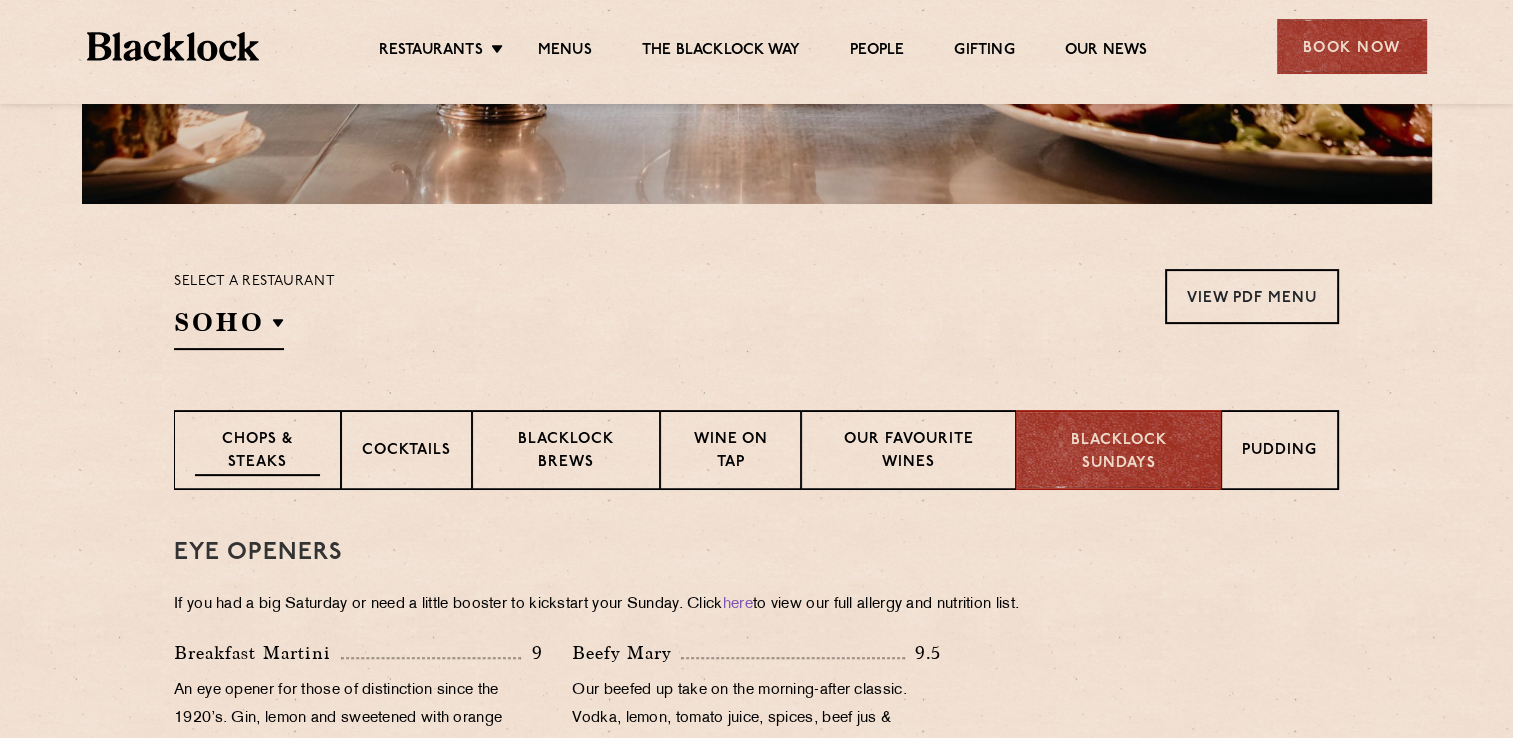 click on "Chops & Steaks" at bounding box center (257, 452) 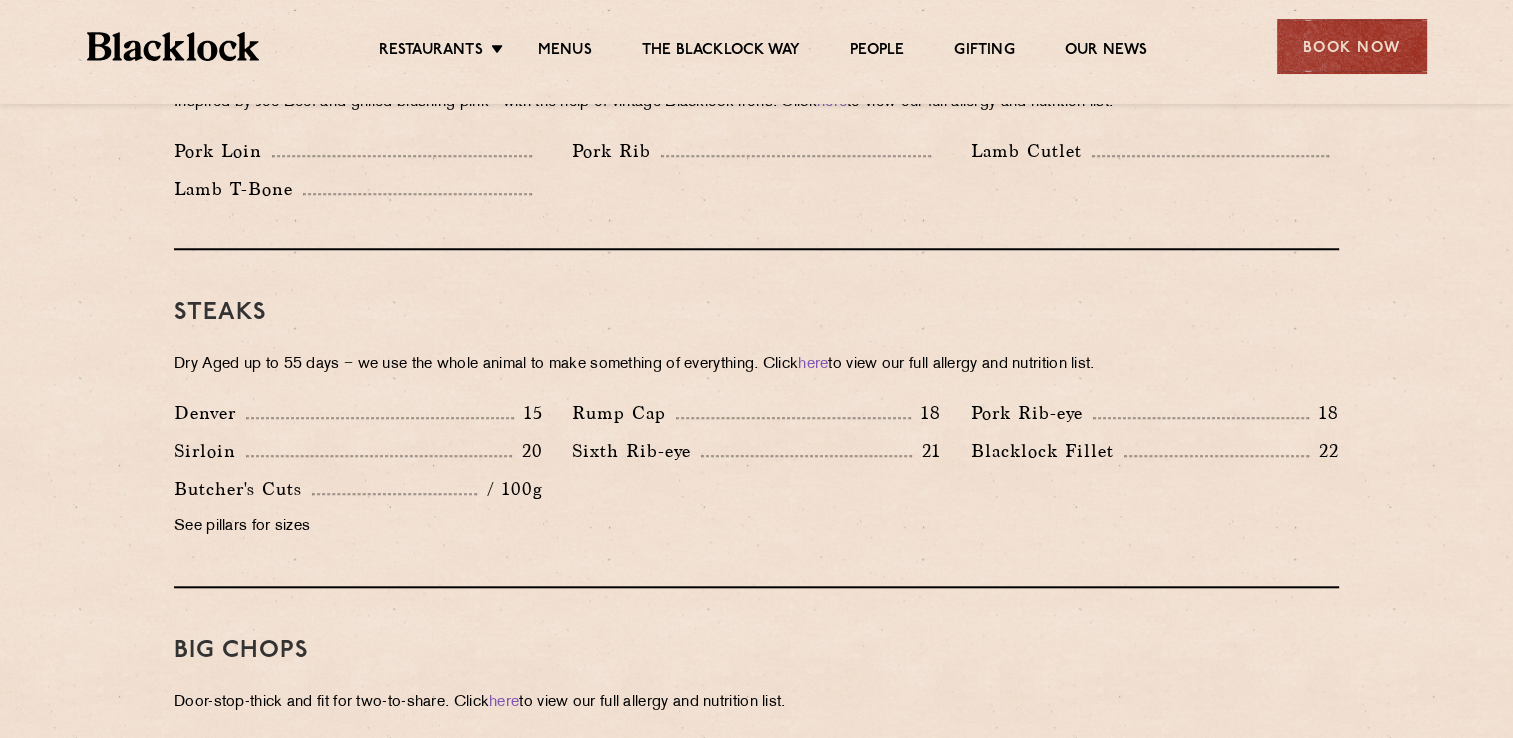 scroll, scrollTop: 1693, scrollLeft: 0, axis: vertical 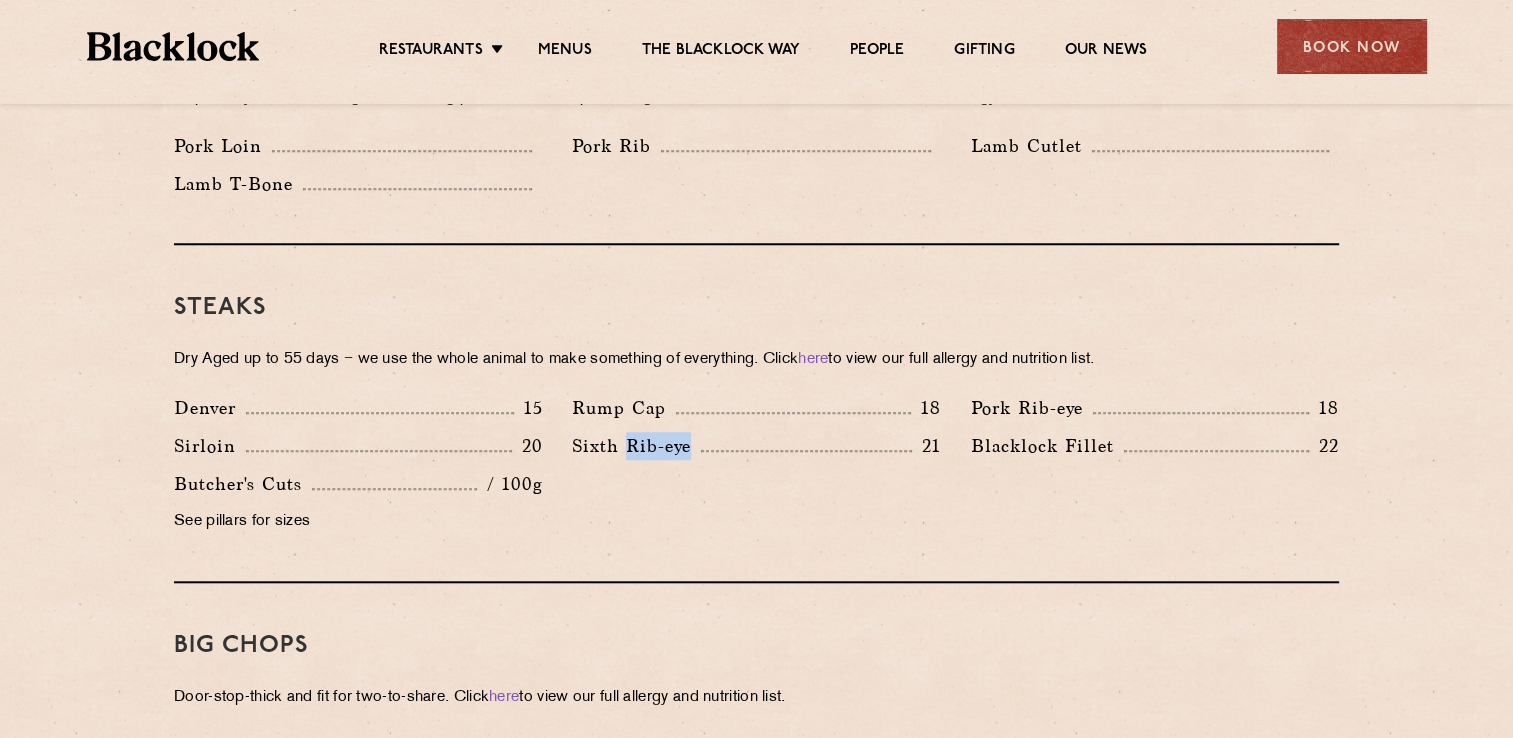 drag, startPoint x: 626, startPoint y: 443, endPoint x: 891, endPoint y: 473, distance: 266.69272 